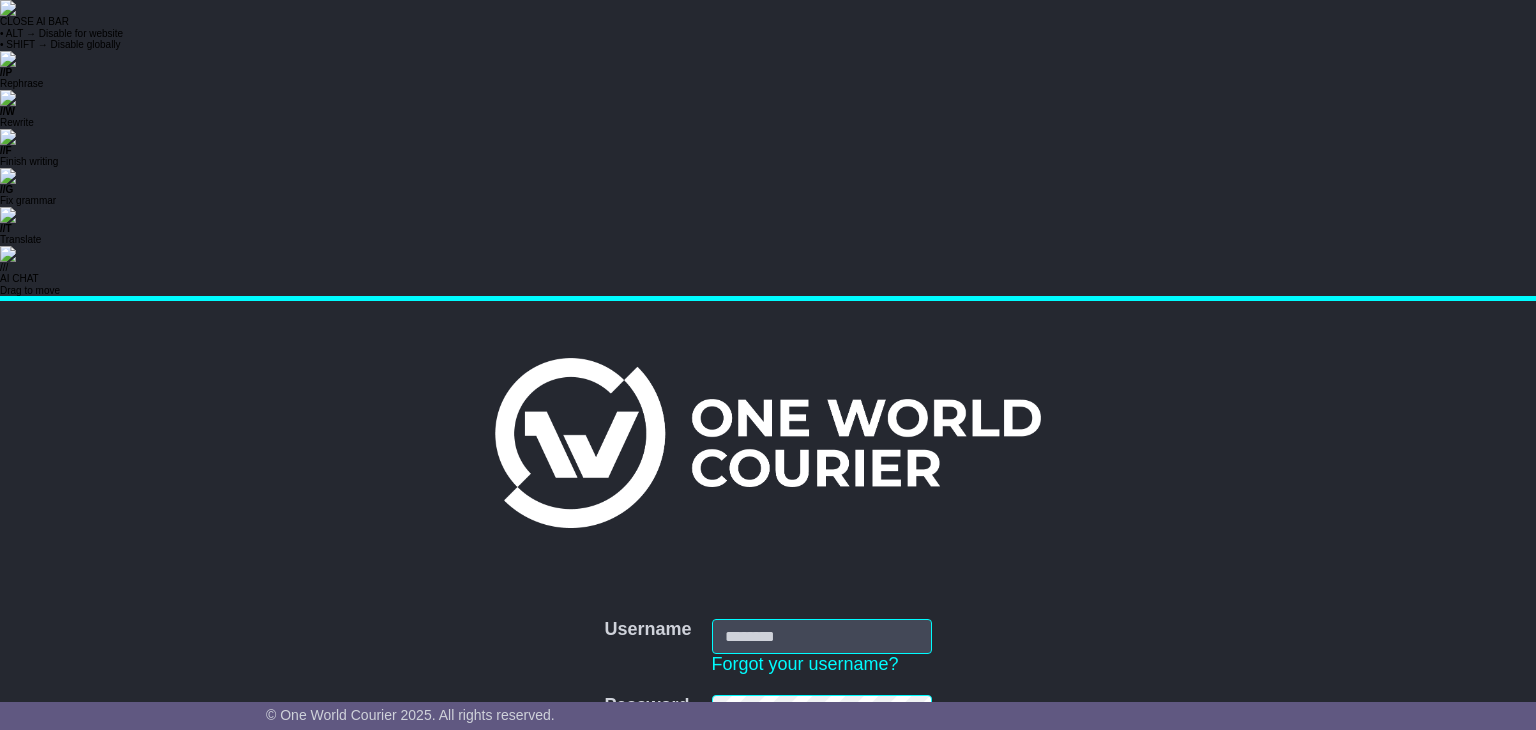 scroll, scrollTop: 0, scrollLeft: 0, axis: both 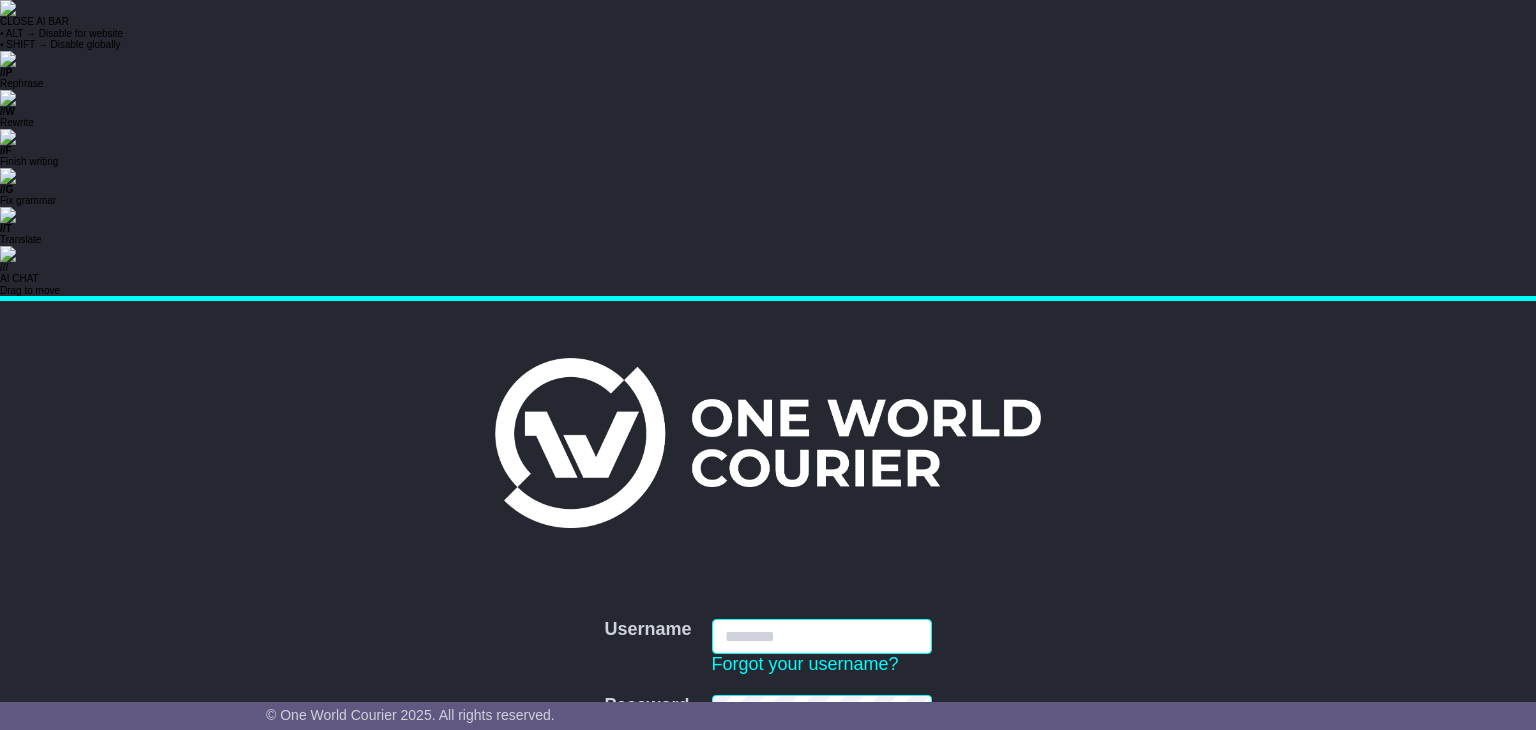 click on "Username" at bounding box center (822, 636) 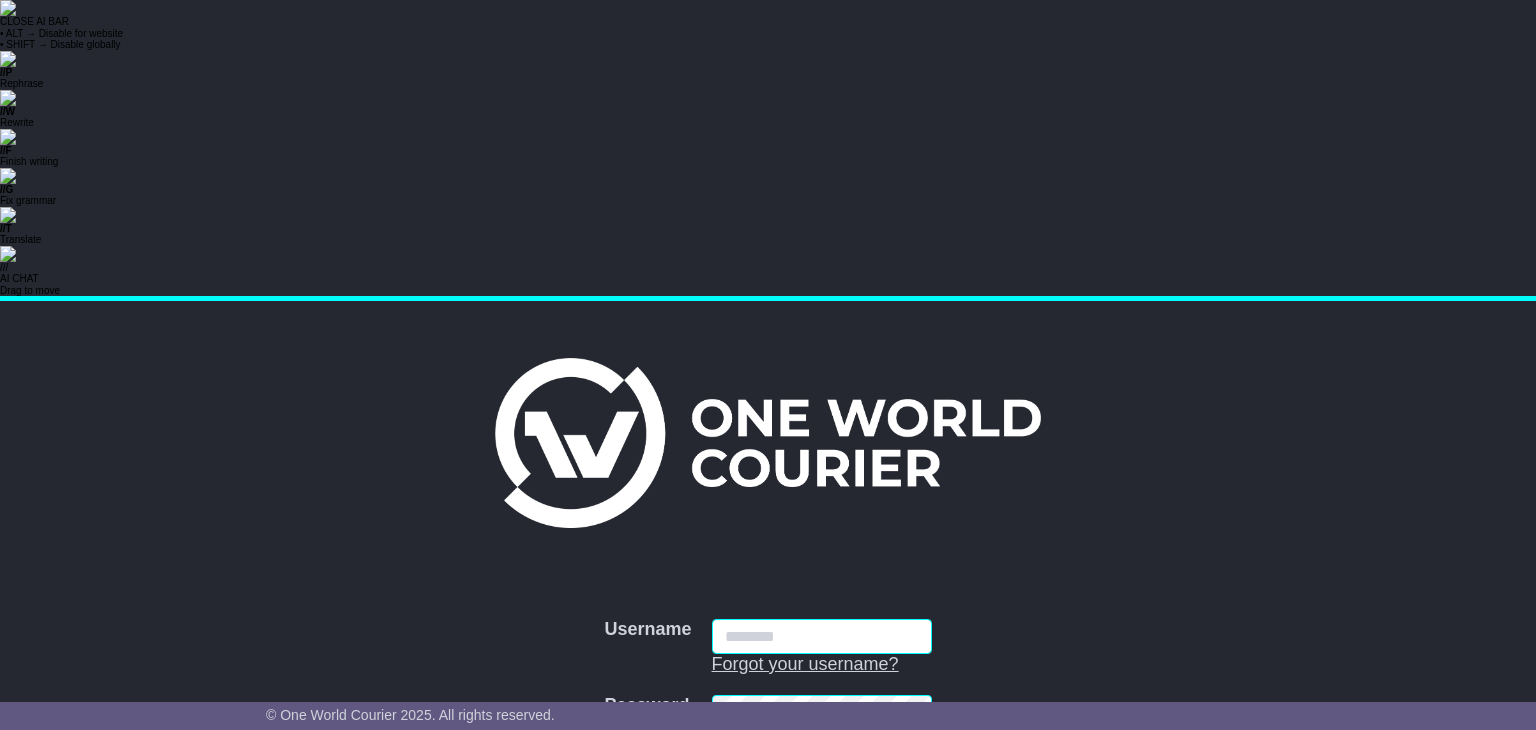 type on "**********" 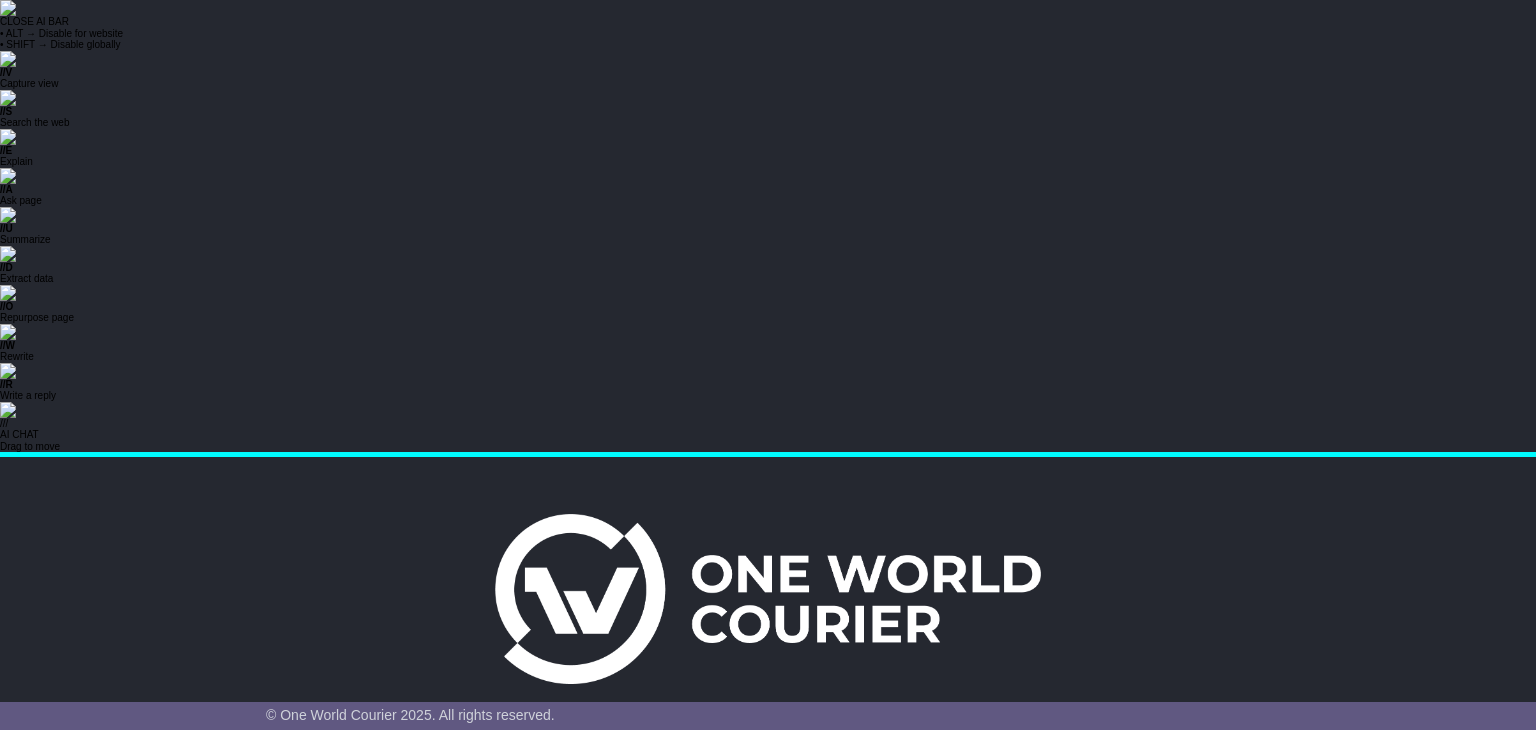 click on "Login" at bounding box center (742, 945) 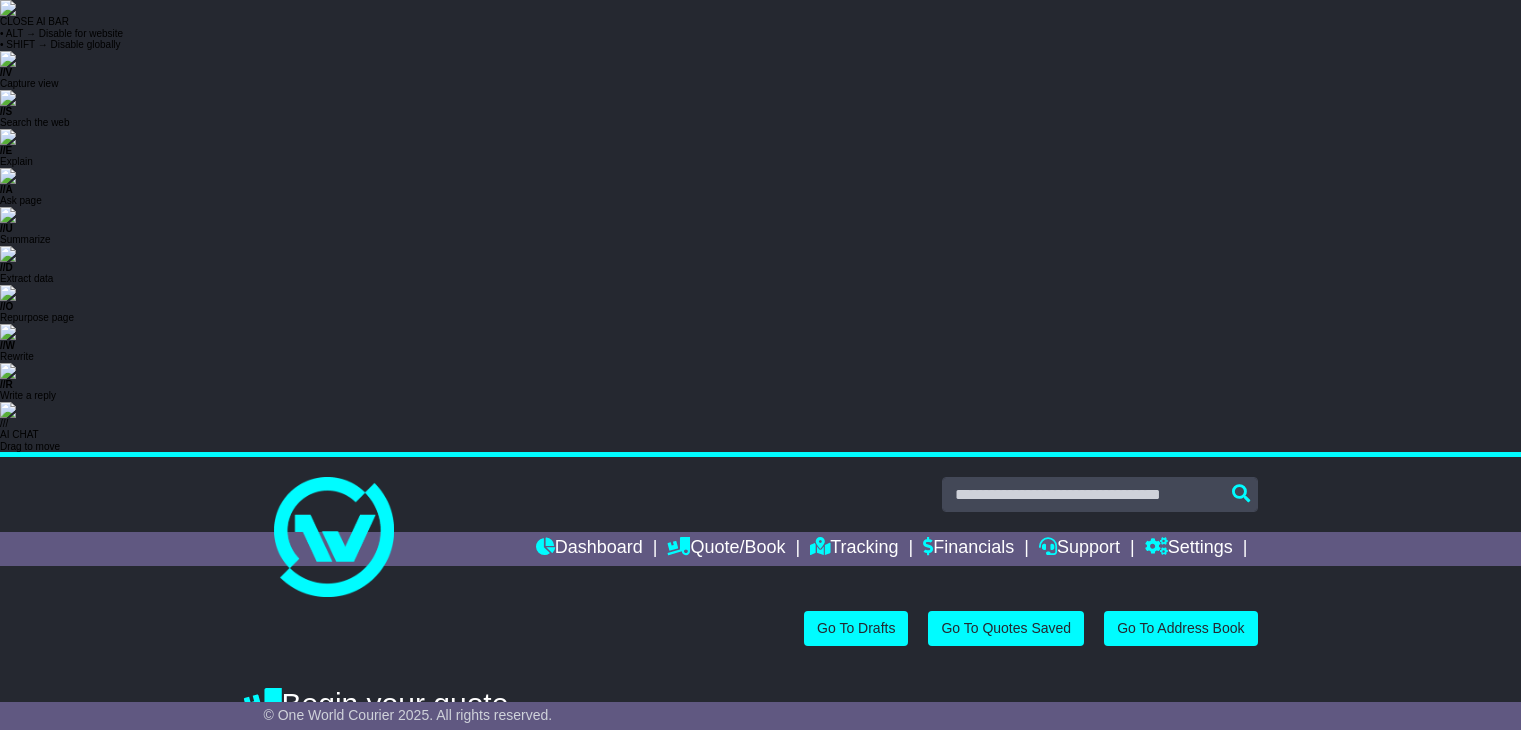 select on "**" 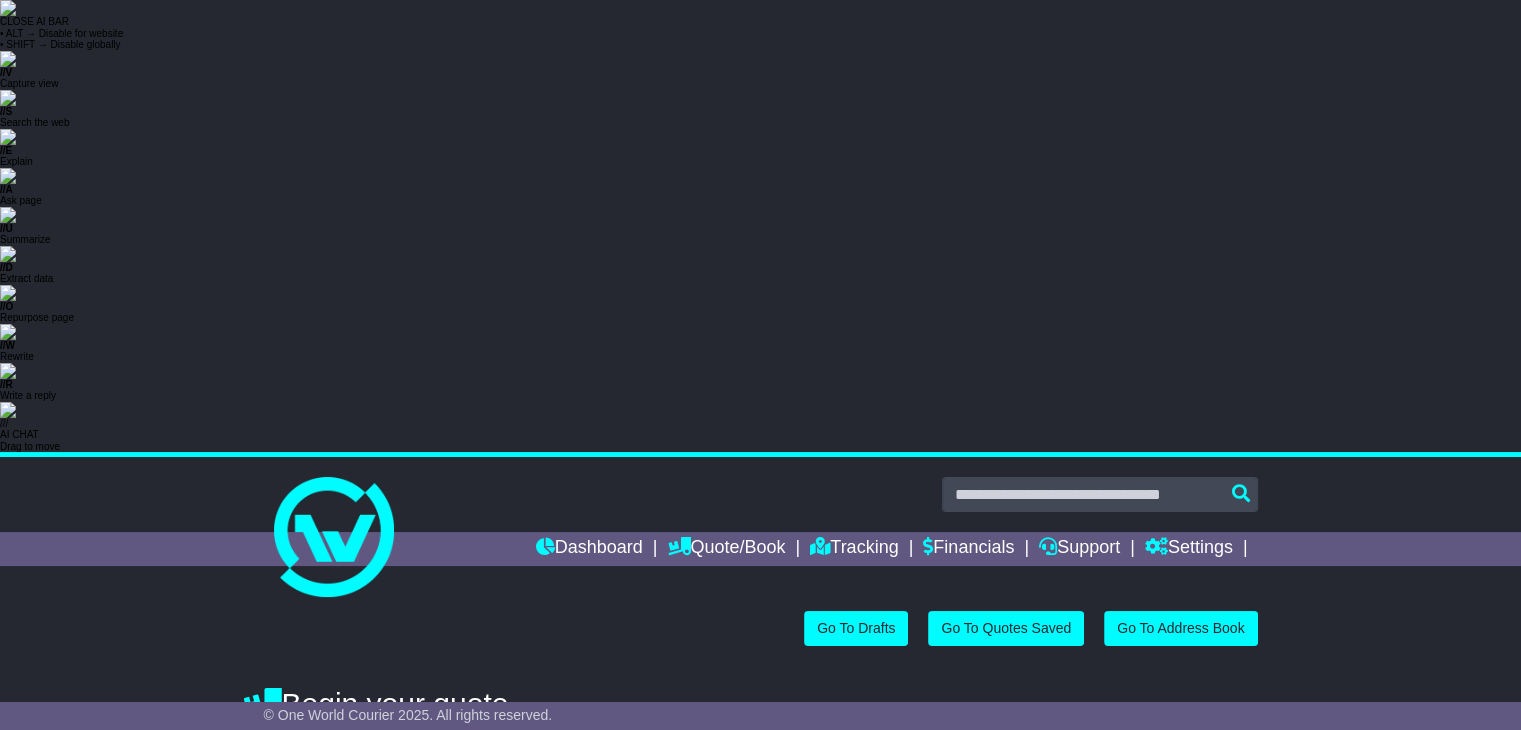 scroll, scrollTop: 0, scrollLeft: 0, axis: both 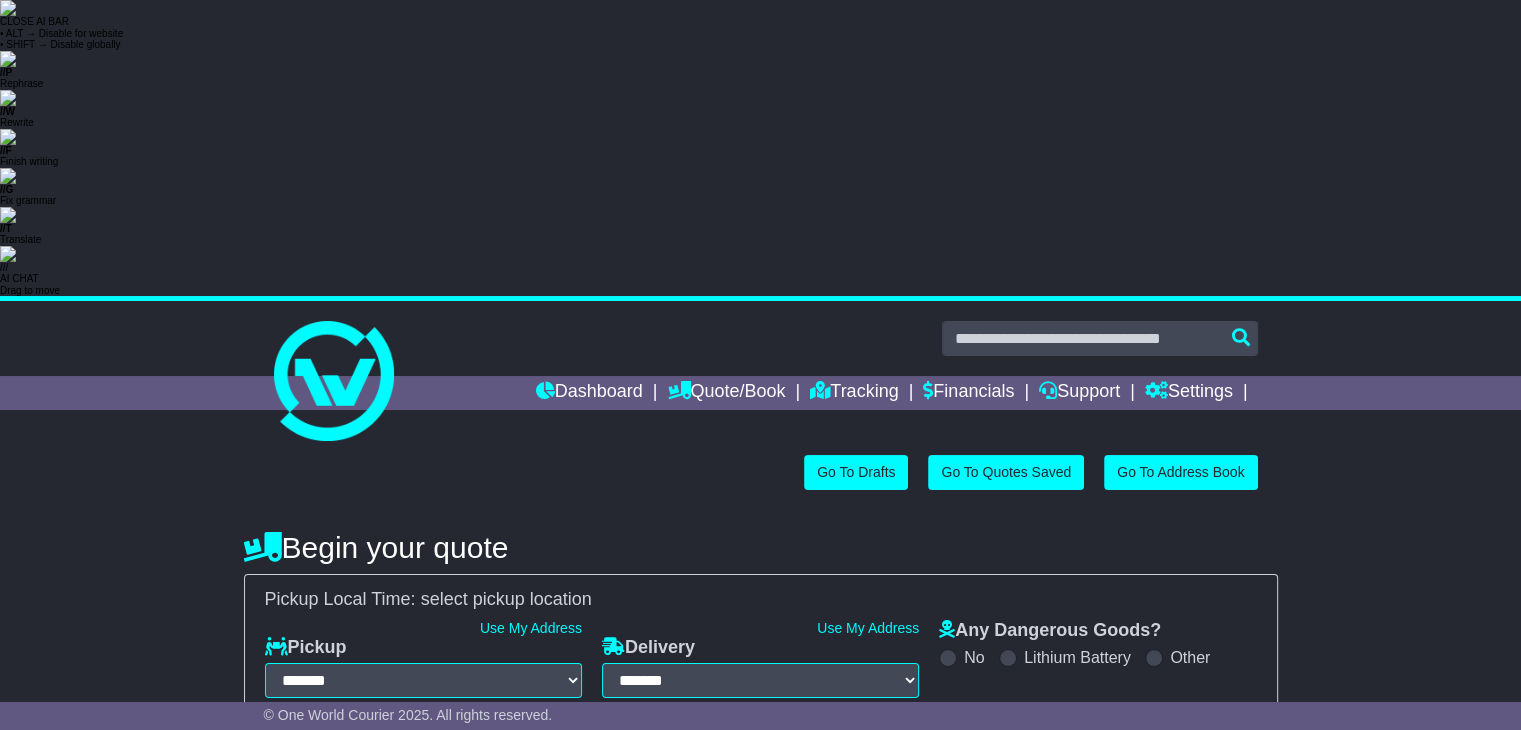 click on "Unknown City / Postcode Pair
×
You have entered     address.
Our database shows the postcode and suburb don't match. Please make sure location exists otherwise you might not receive all quotes available.
Maybe you meant to use some of the next:
Ok" at bounding box center (423, 781) 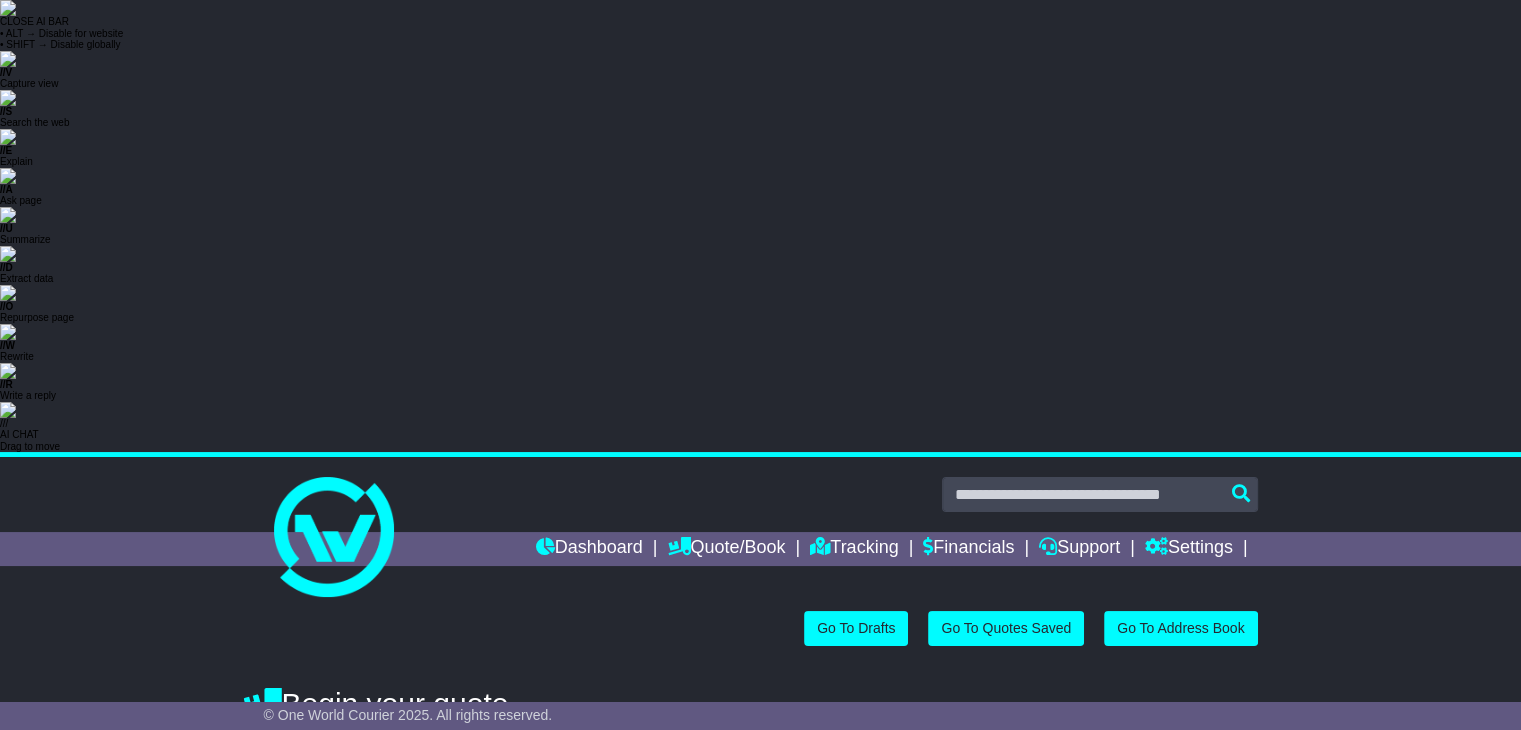 click at bounding box center (423, 937) 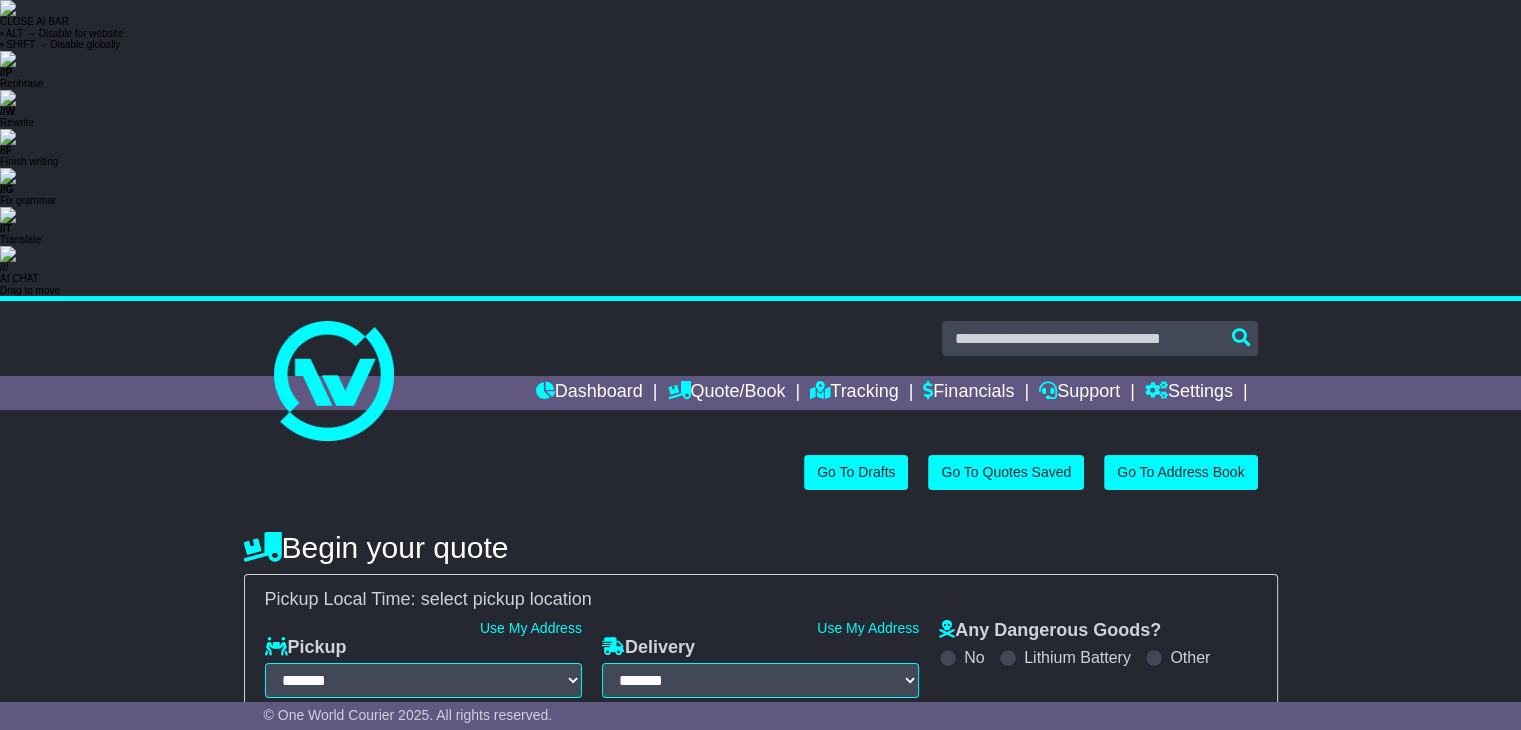 paste on "*******" 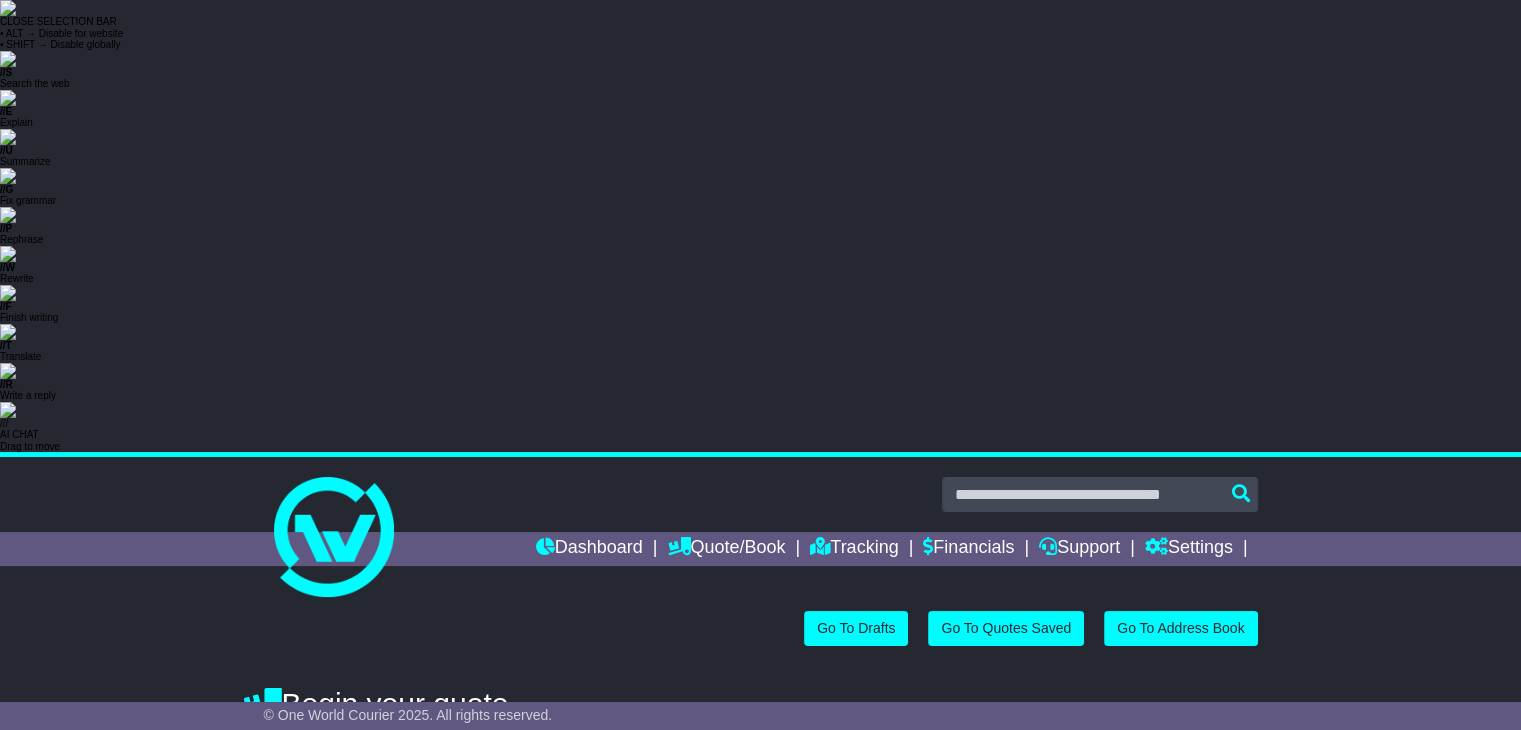 drag, startPoint x: 394, startPoint y: 477, endPoint x: 240, endPoint y: 492, distance: 154.72879 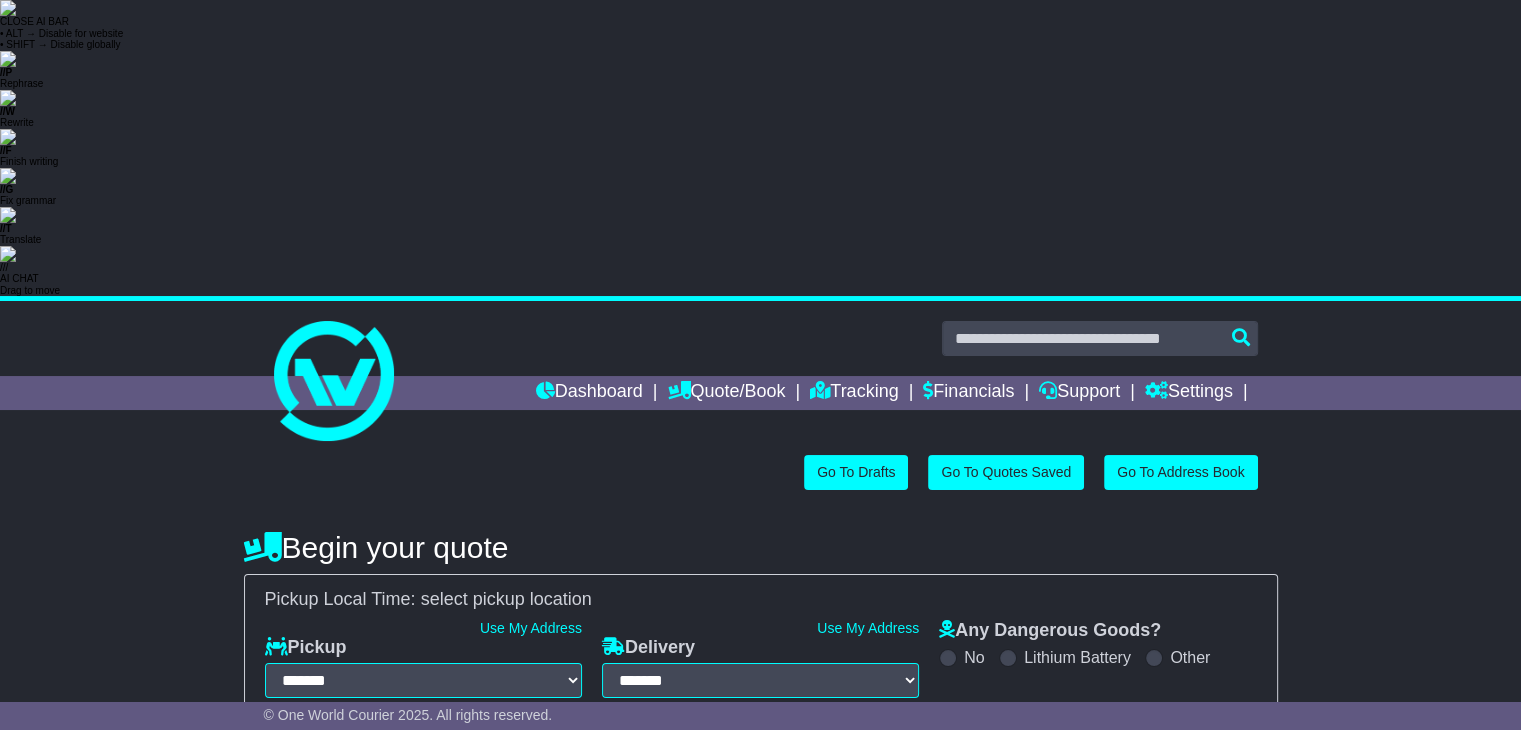 click at bounding box center (423, 781) 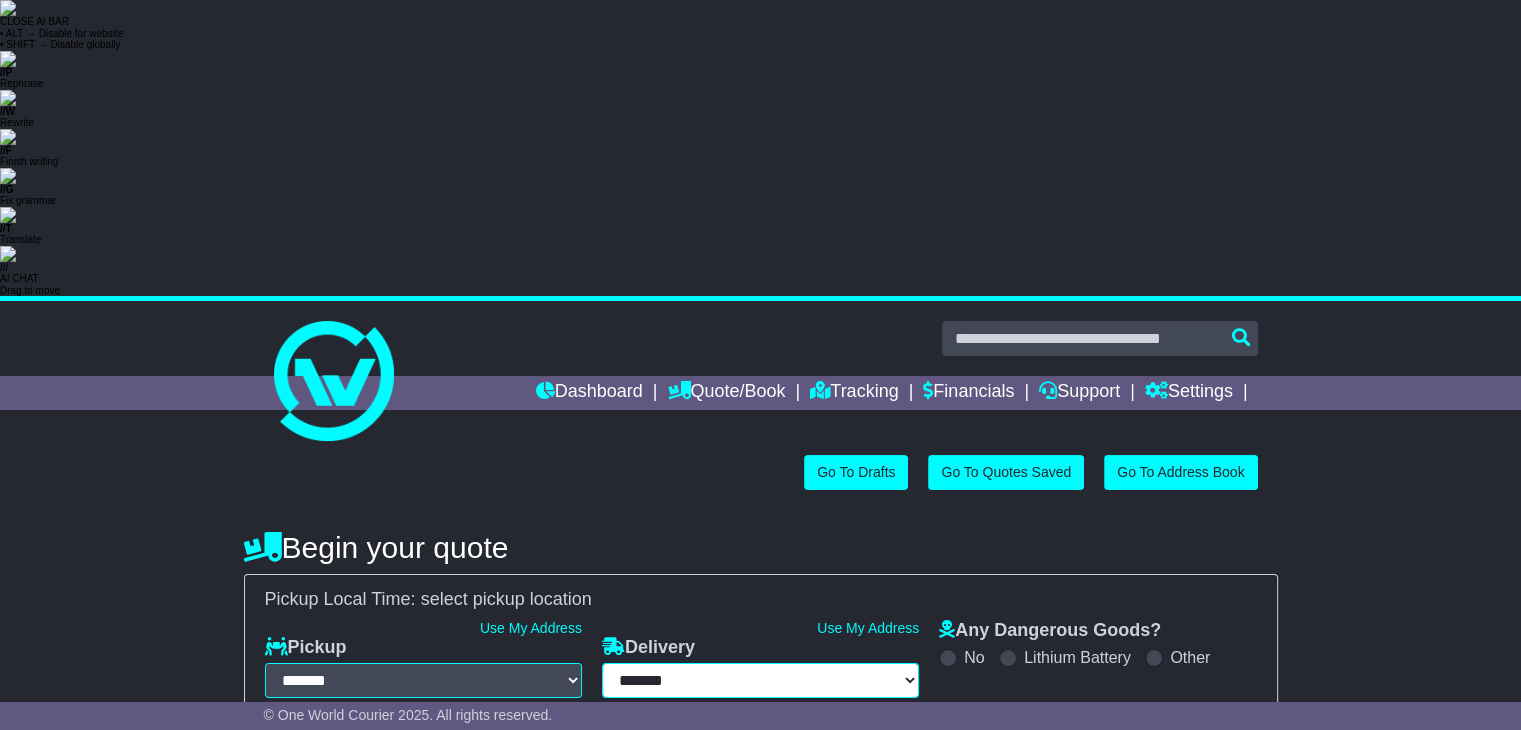 type on "**********" 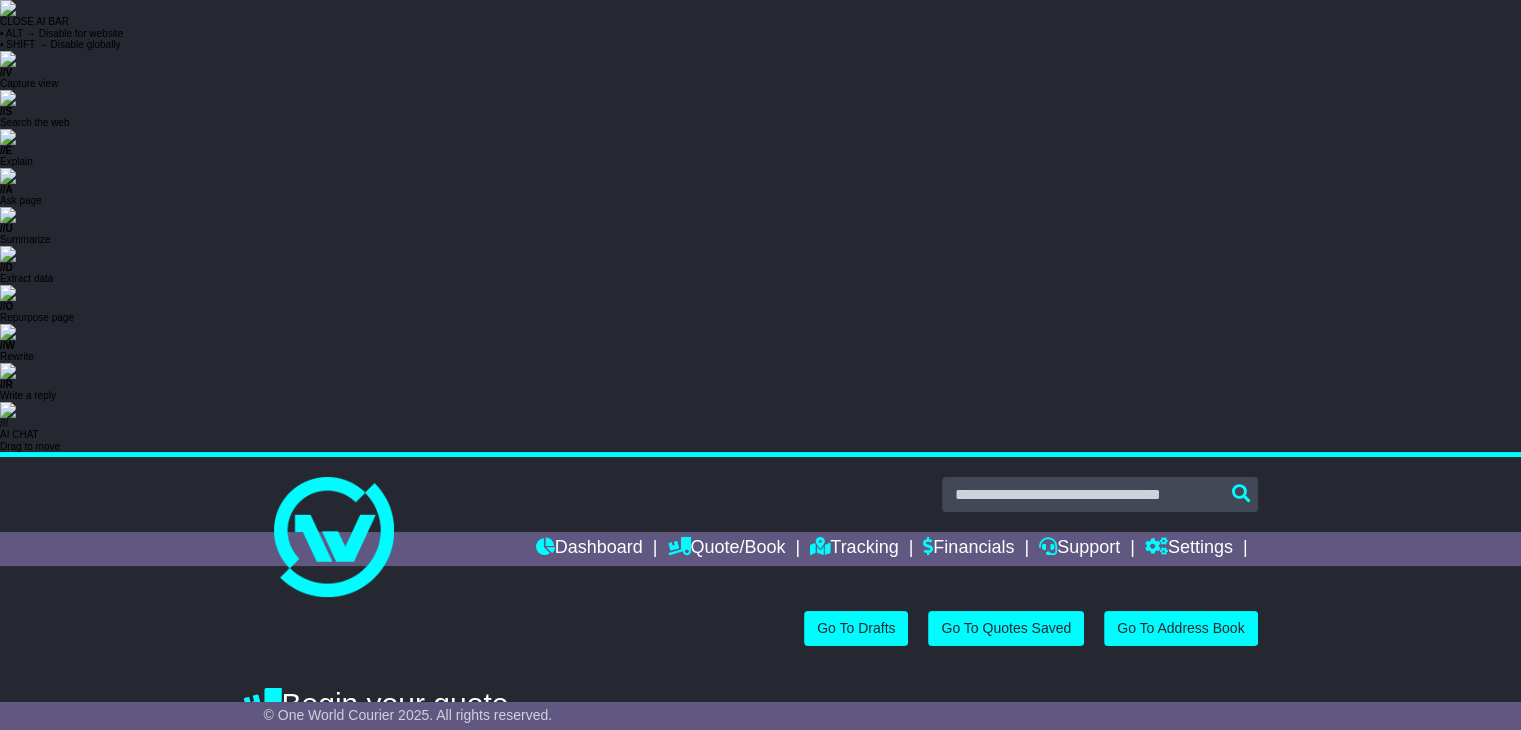 type on "**********" 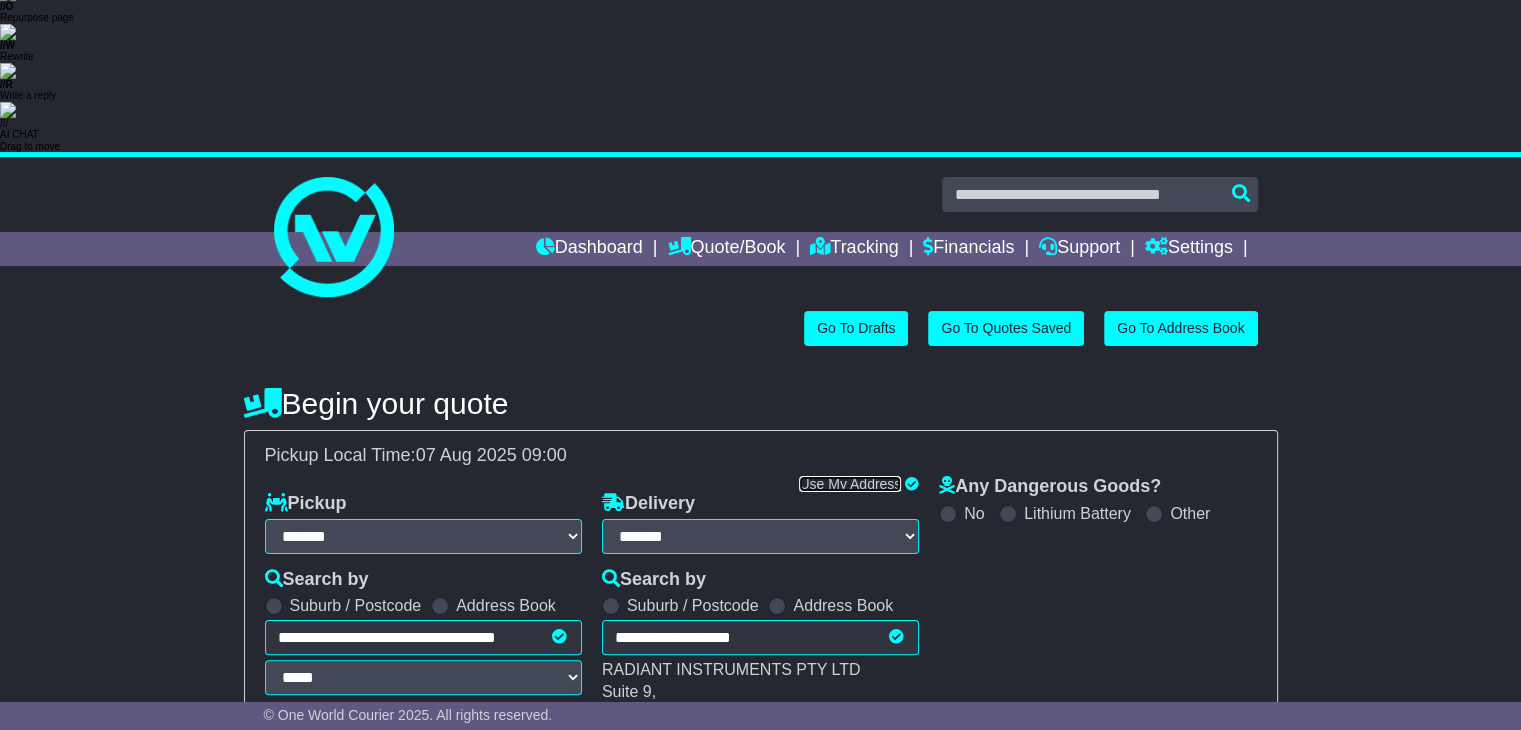 scroll, scrollTop: 348, scrollLeft: 0, axis: vertical 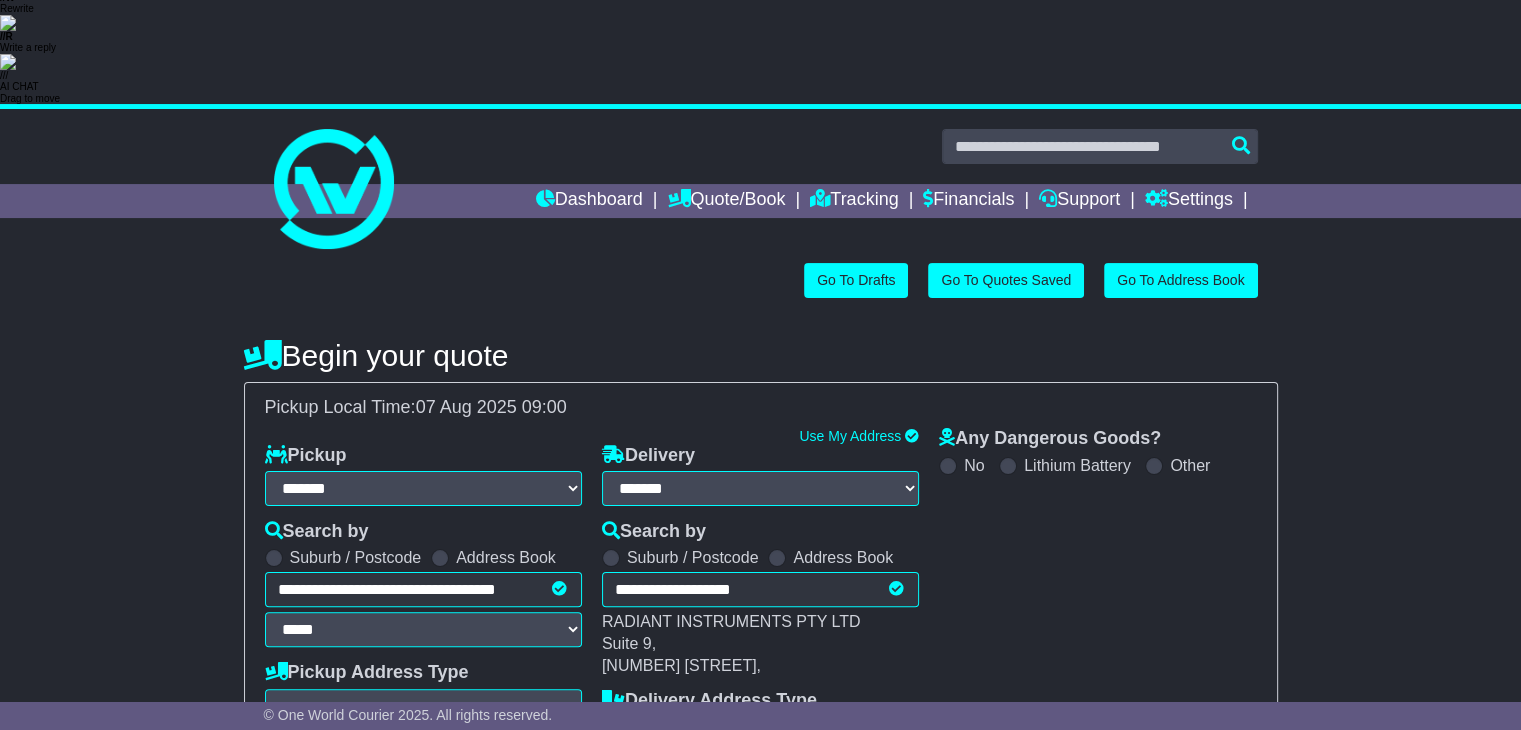 click on "****** ****** *** ******** ***** **** **** ****** *** *******" at bounding box center (328, 997) 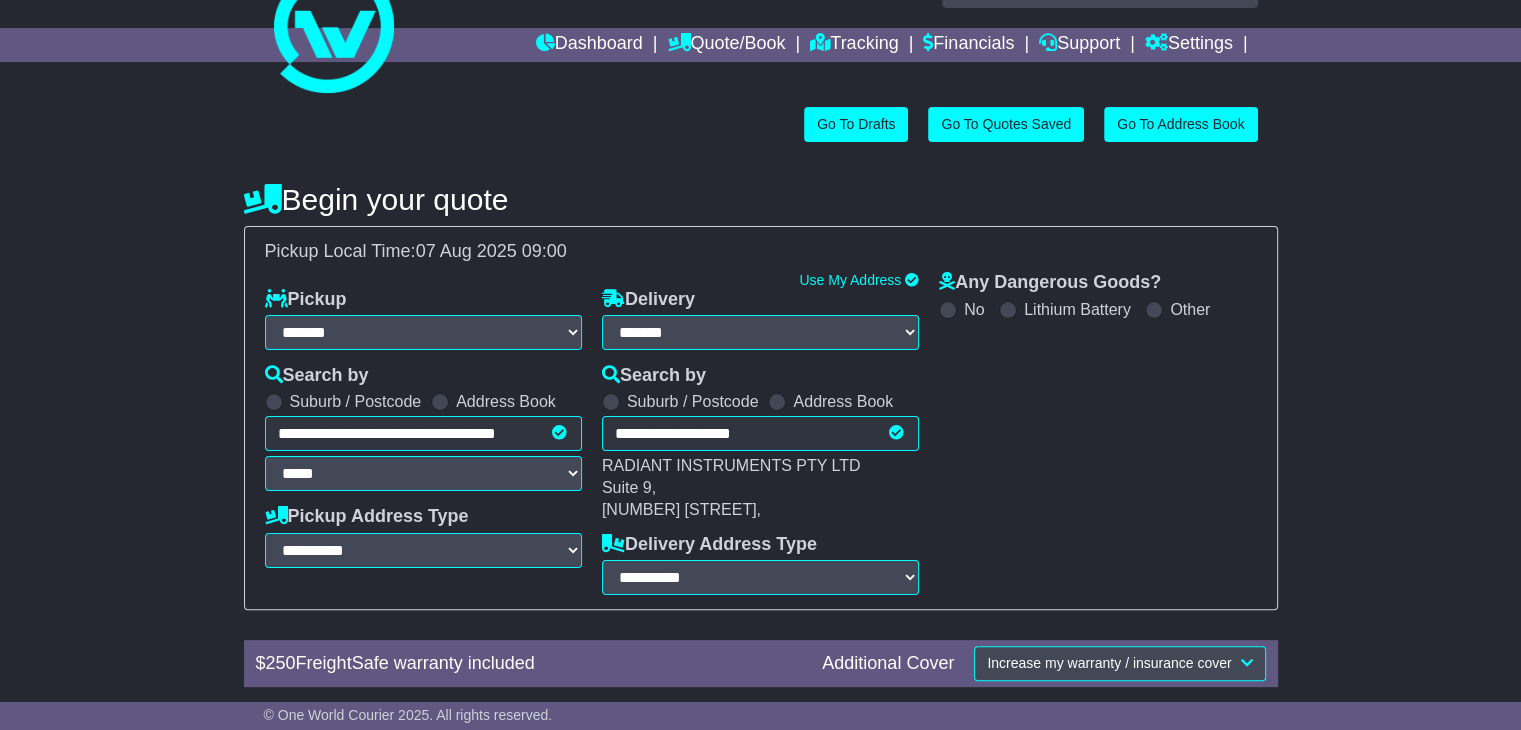 type on "*" 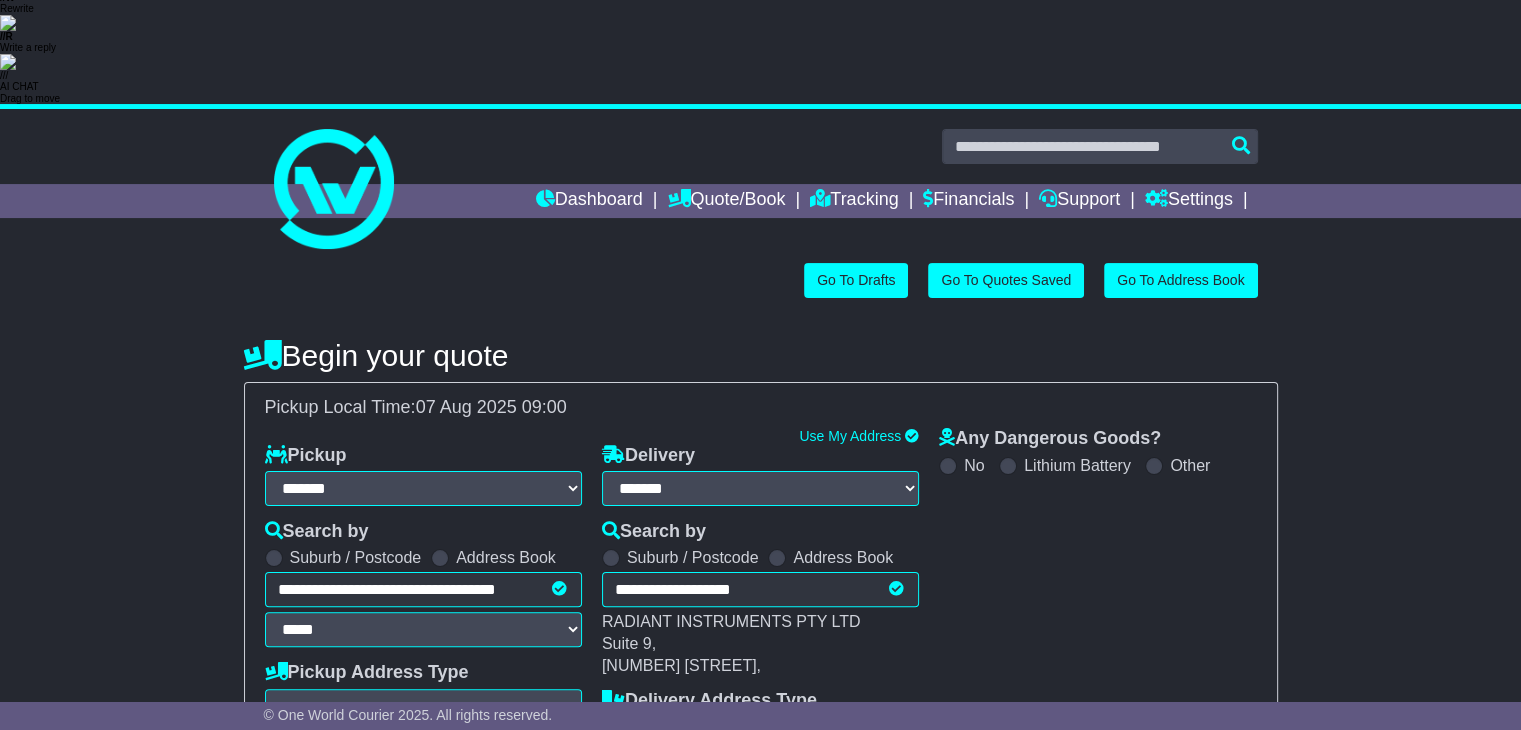 type 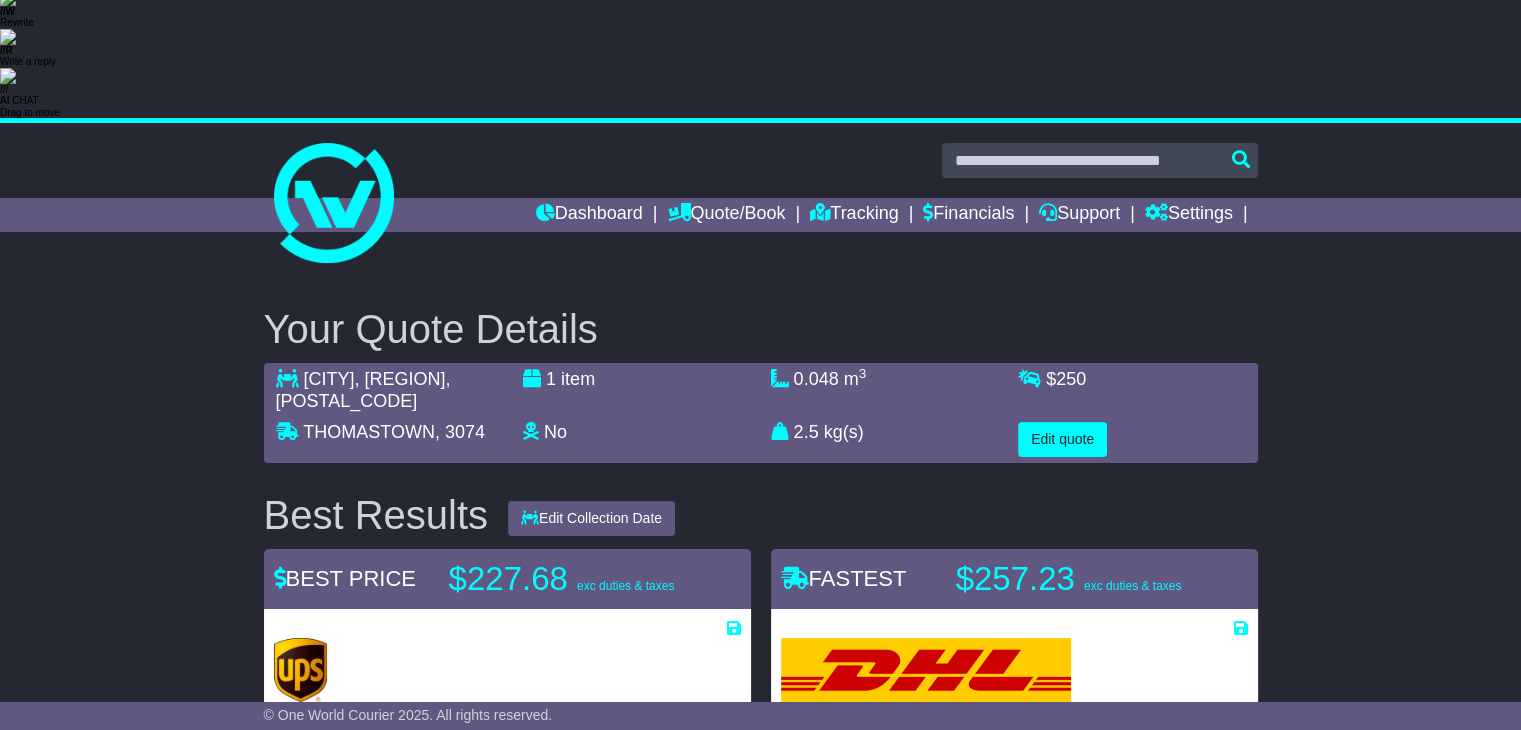 scroll, scrollTop: 300, scrollLeft: 0, axis: vertical 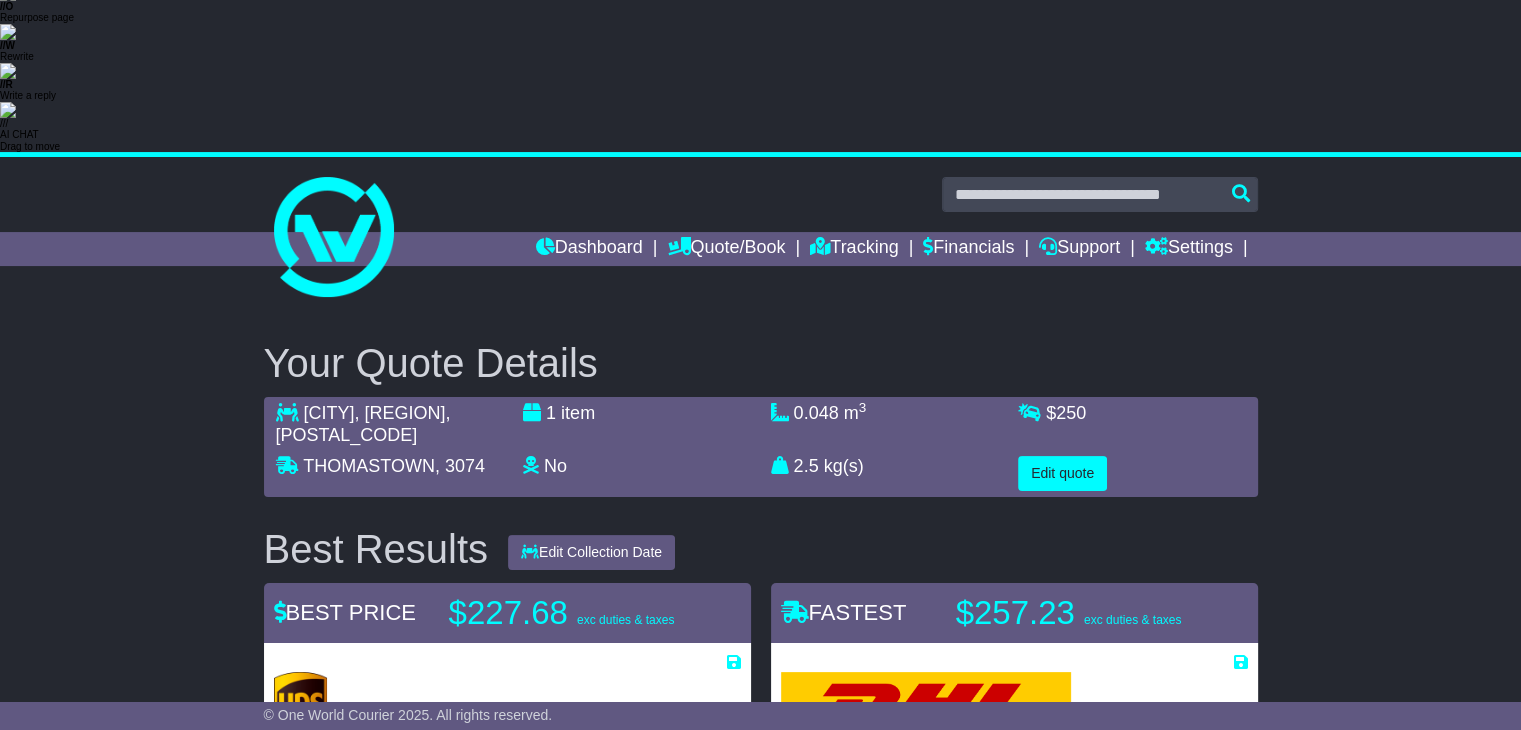 click on "FASTEST" at bounding box center [844, 612] 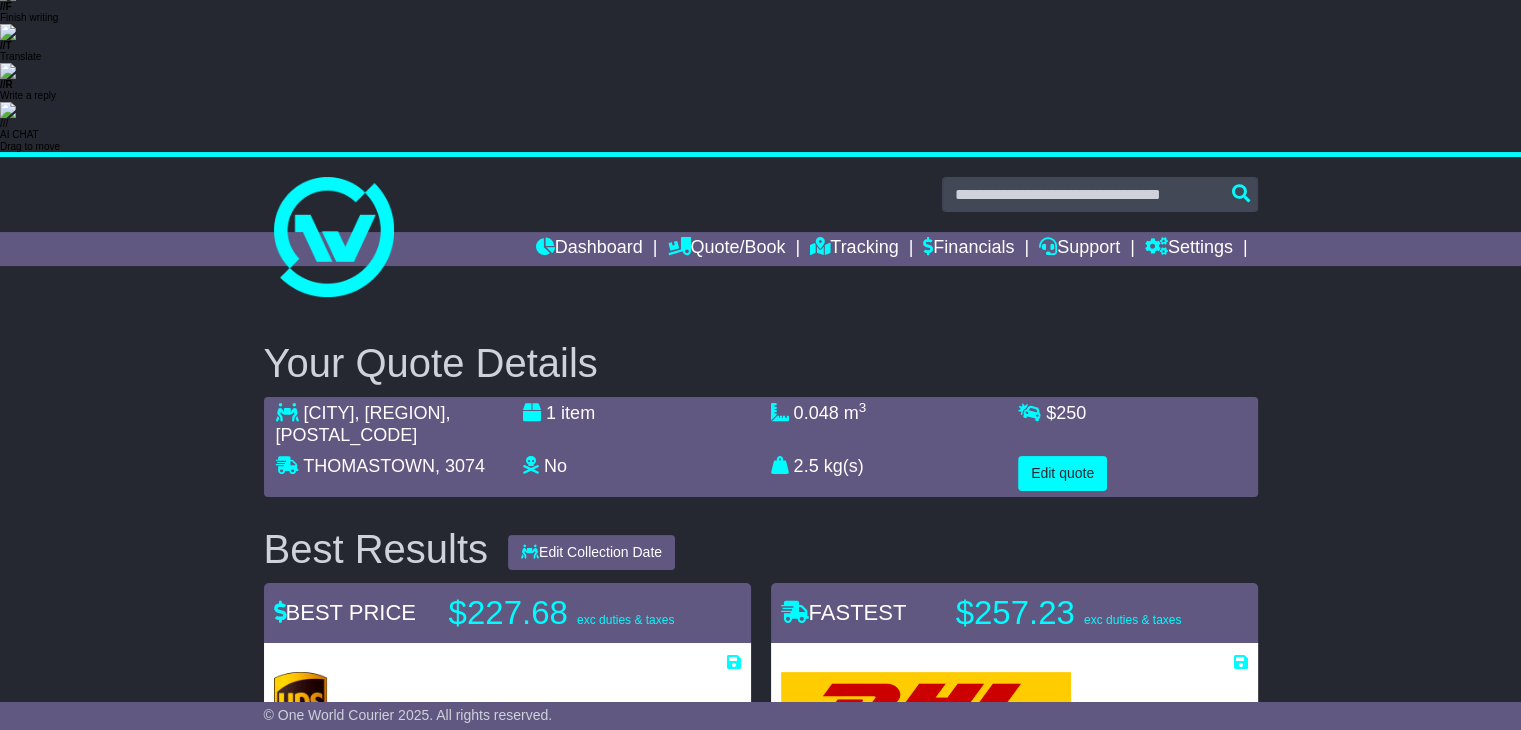 click on "FASTEST" at bounding box center (844, 612) 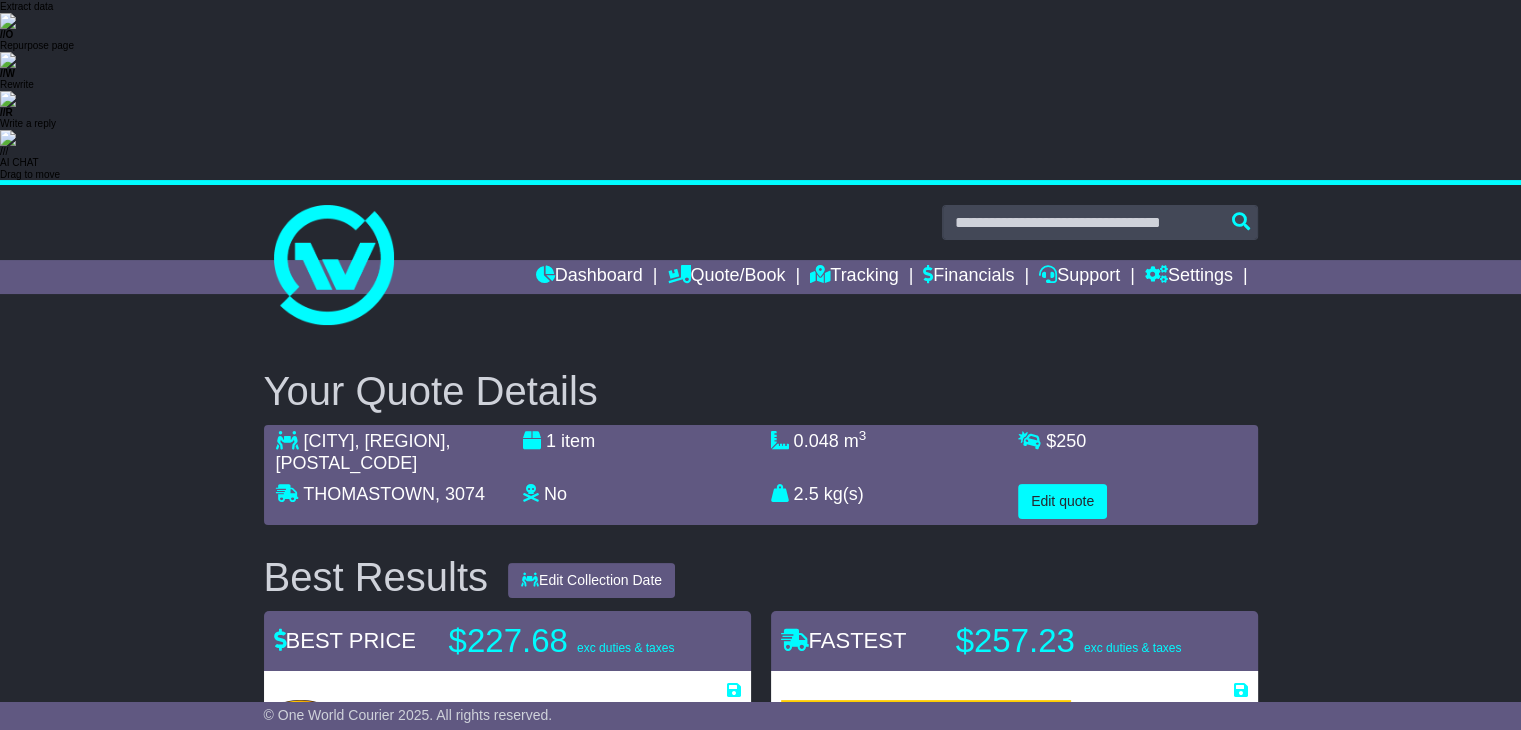 scroll, scrollTop: 261, scrollLeft: 0, axis: vertical 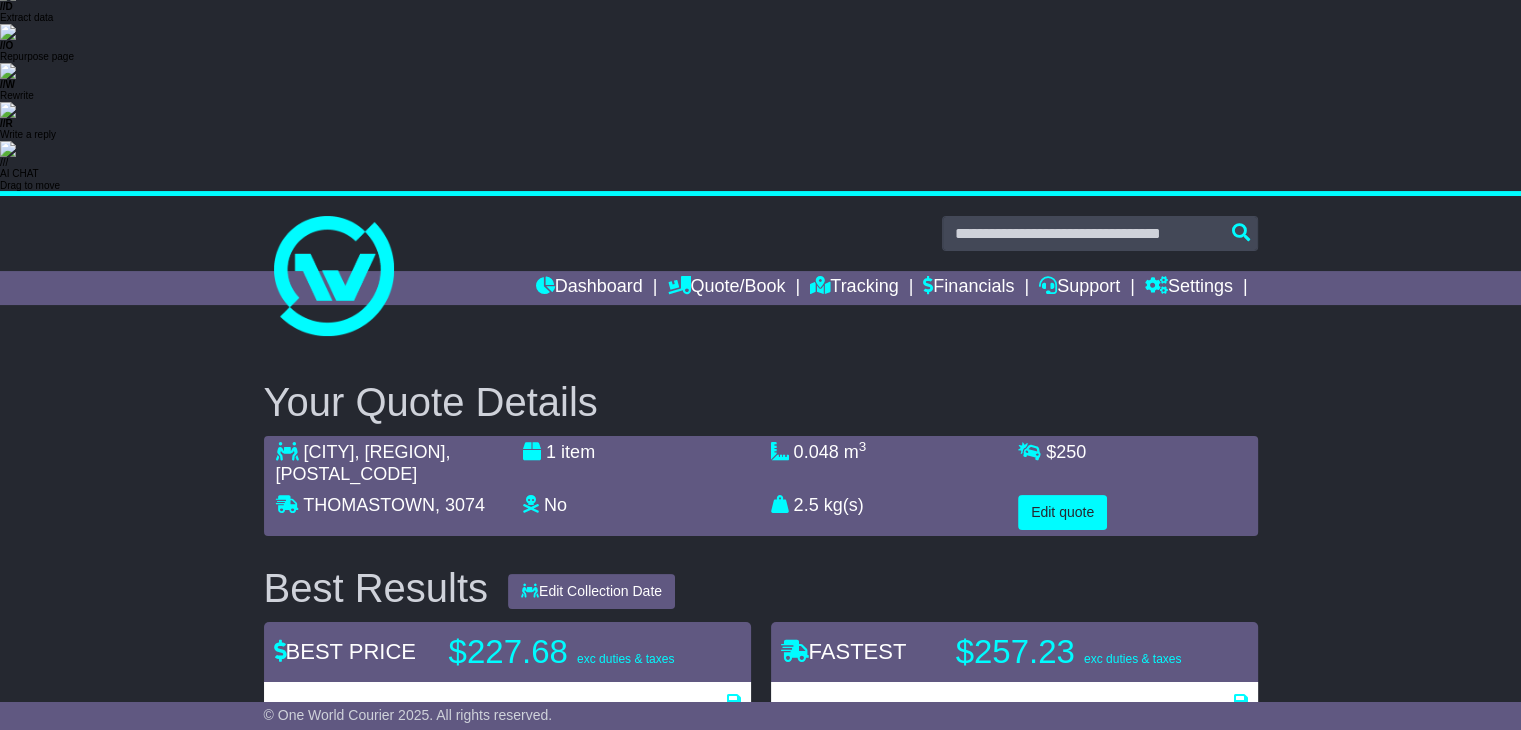 click on "Proceed to Booking" at bounding box center (353, 909) 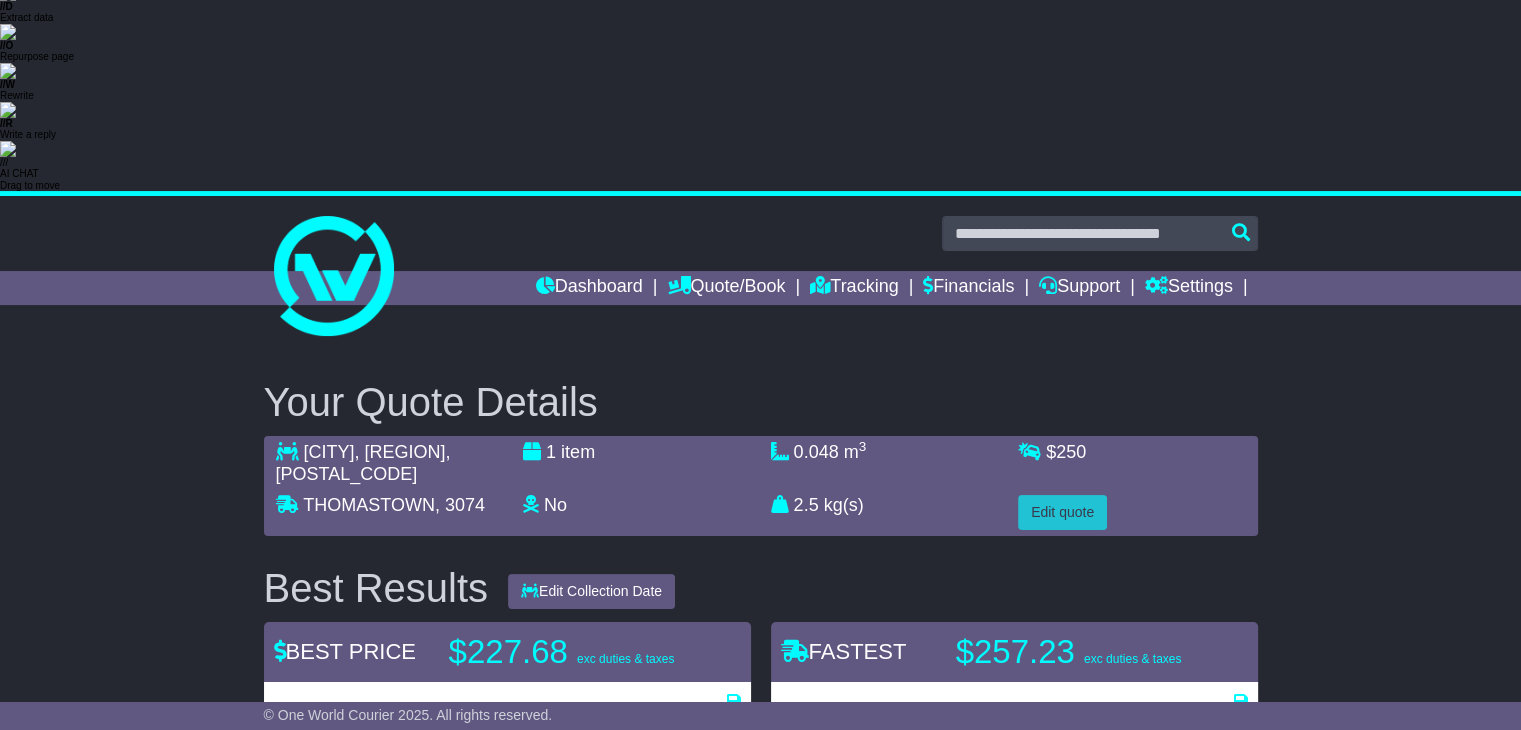select on "***" 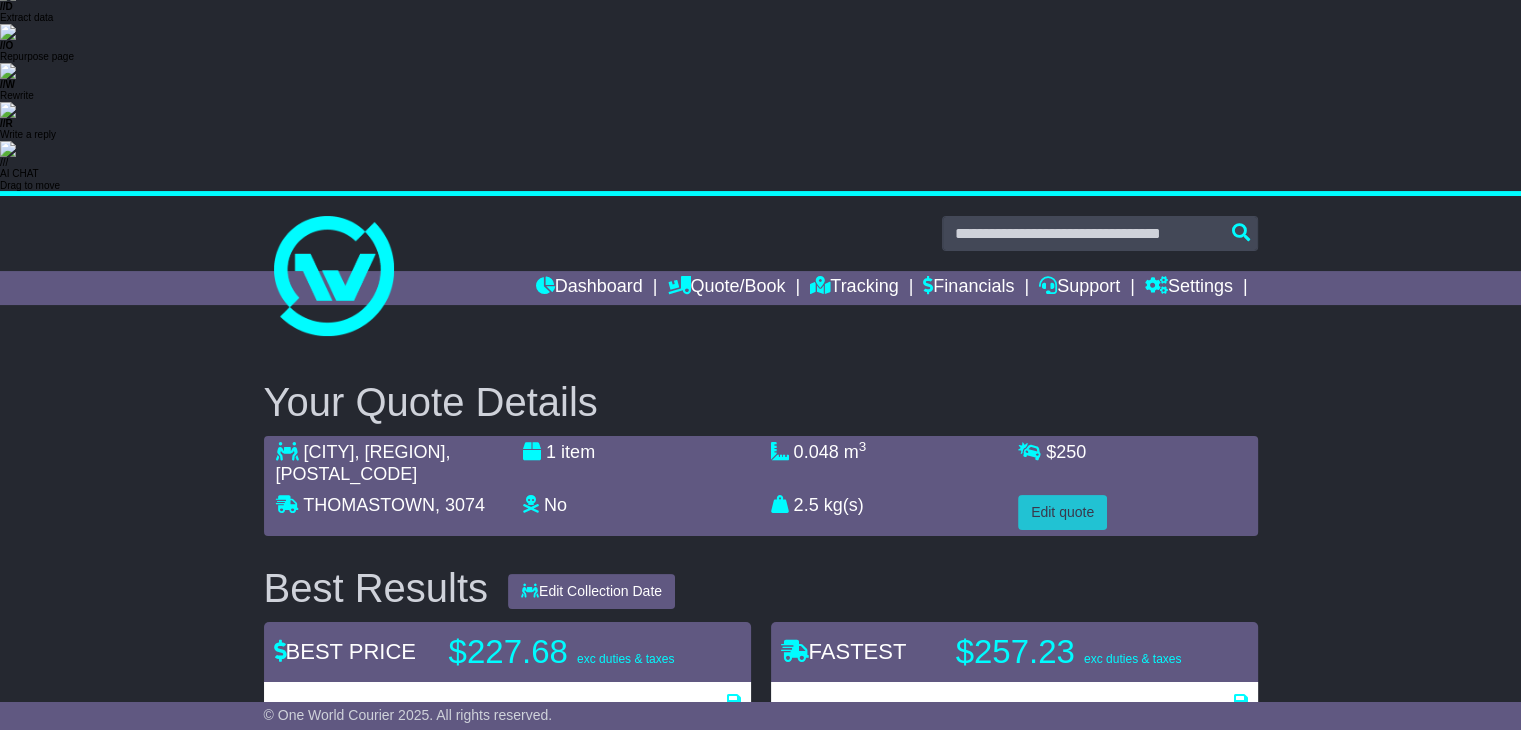 select on "*****" 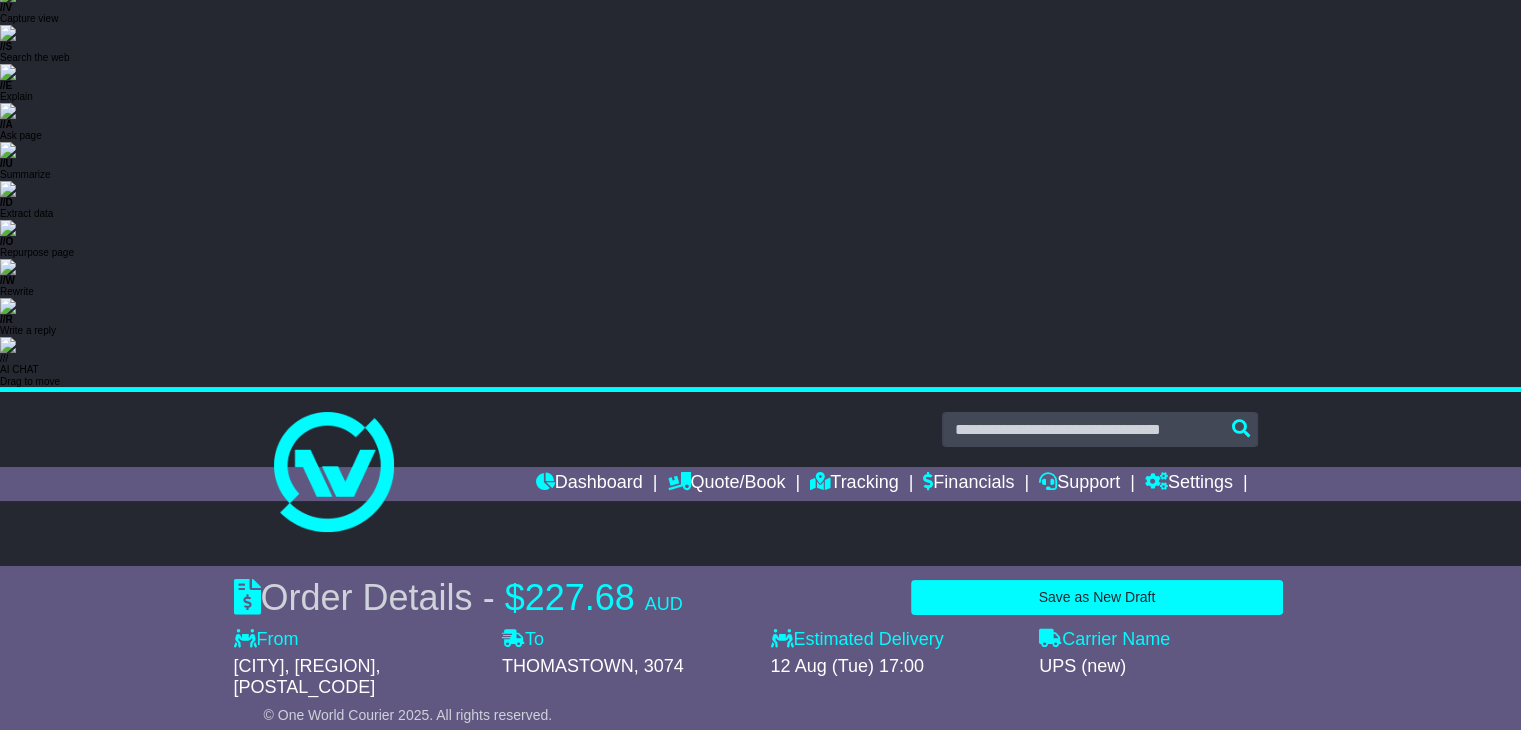 scroll, scrollTop: 100, scrollLeft: 0, axis: vertical 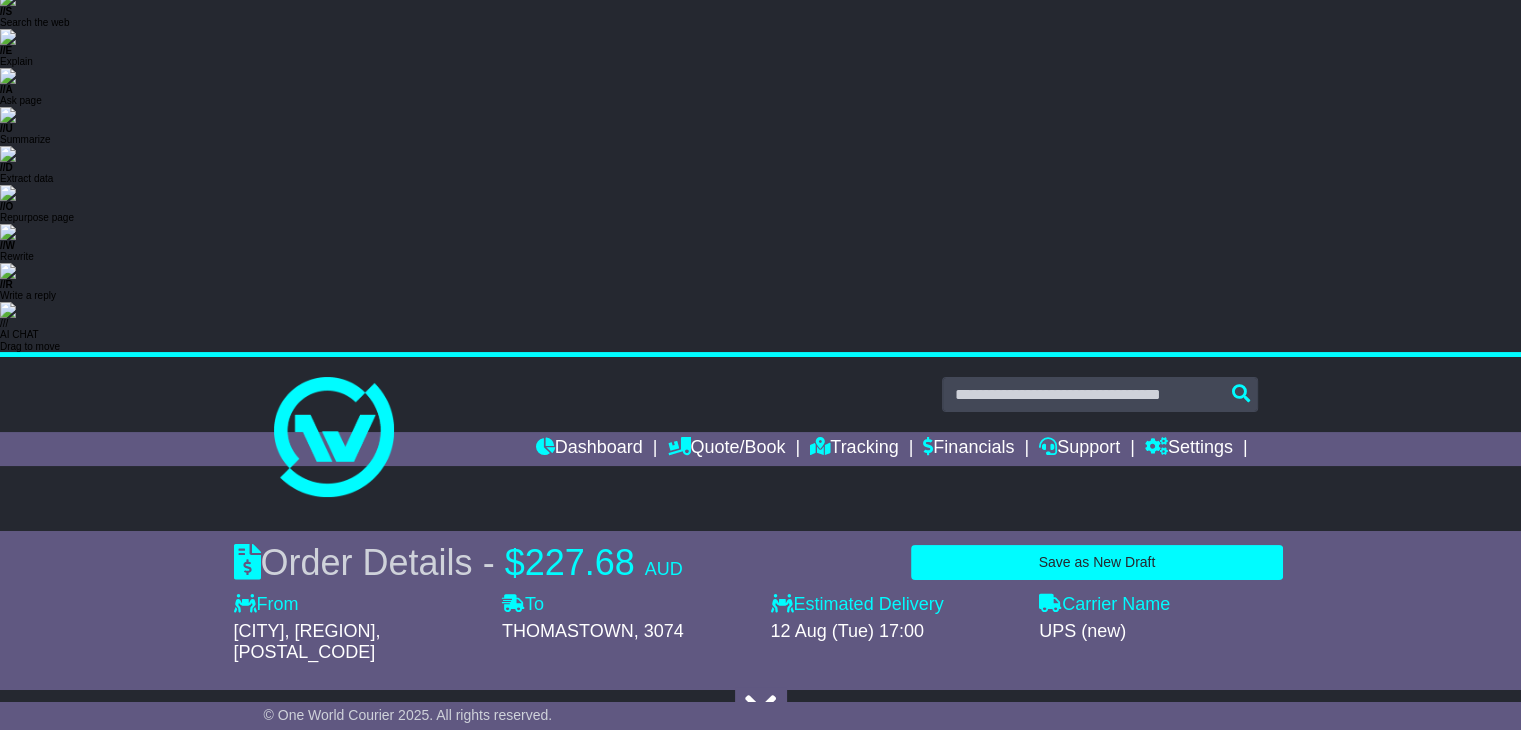 click at bounding box center (760, 869) 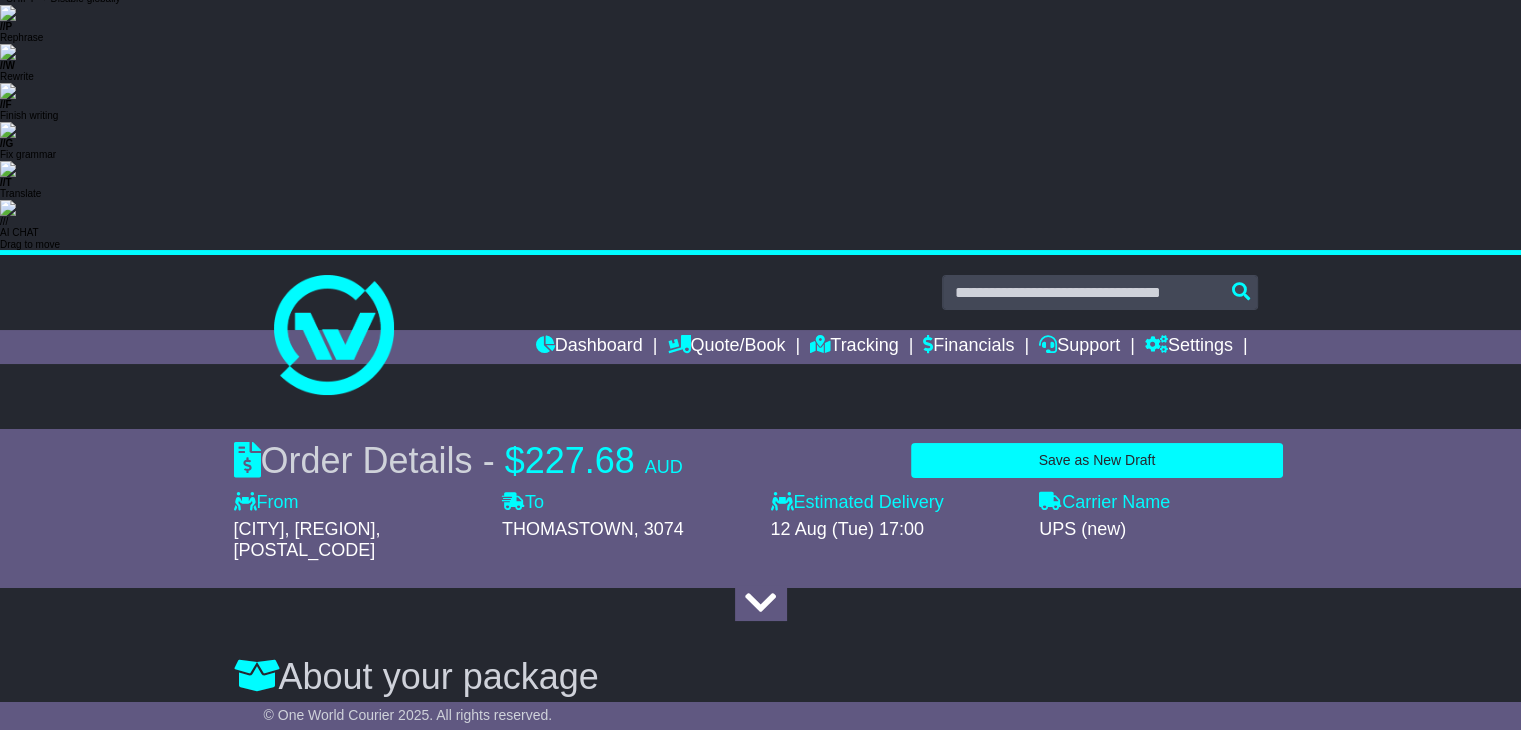 scroll, scrollTop: 0, scrollLeft: 0, axis: both 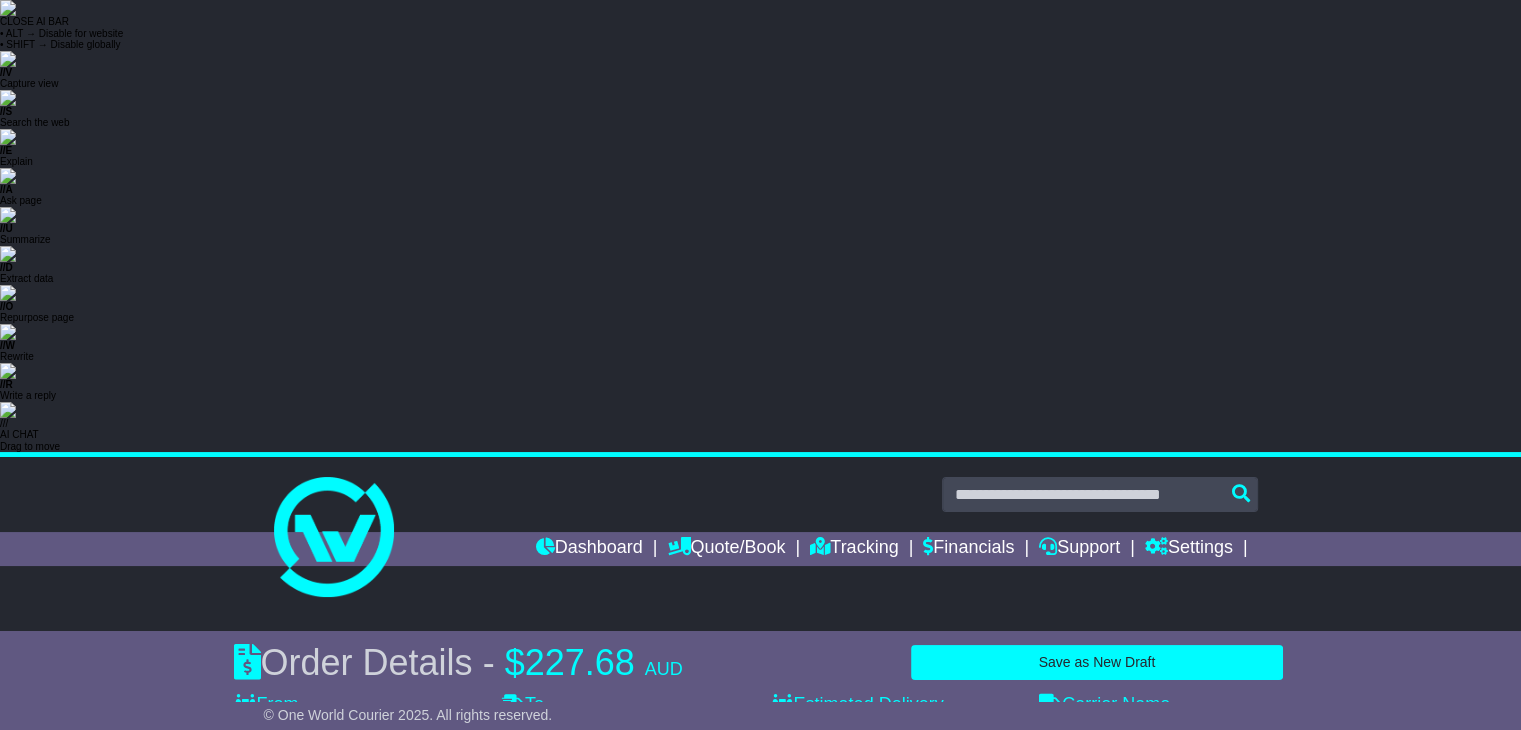 click on "Dashboard
Quote/Book
Domestic
International
Saved Quotes
Drafts
Domestic Quote / Book
International Quote / Book
Saved Quotes
Drafts
Tracking
Financials
Support
Settings
Settings
Address Book
Settings" at bounding box center (761, 549) 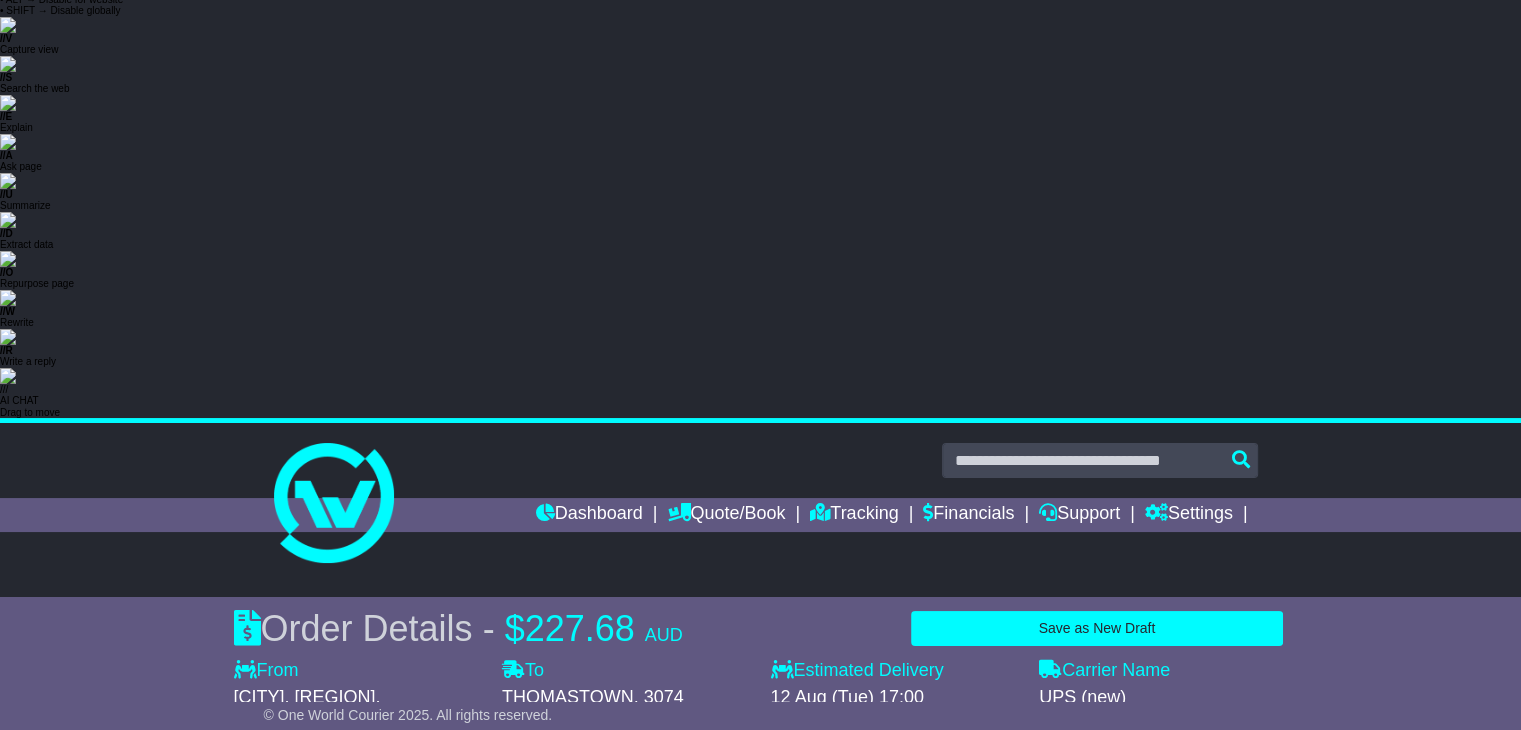 scroll, scrollTop: 0, scrollLeft: 0, axis: both 